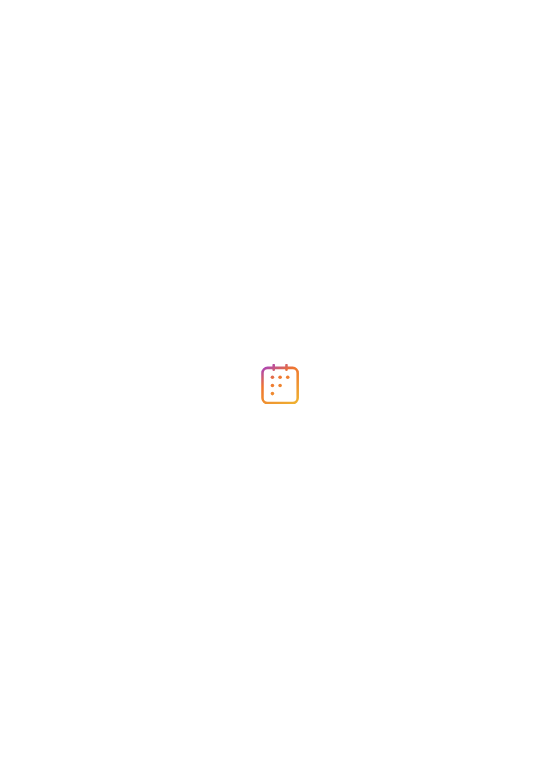 scroll, scrollTop: 0, scrollLeft: 0, axis: both 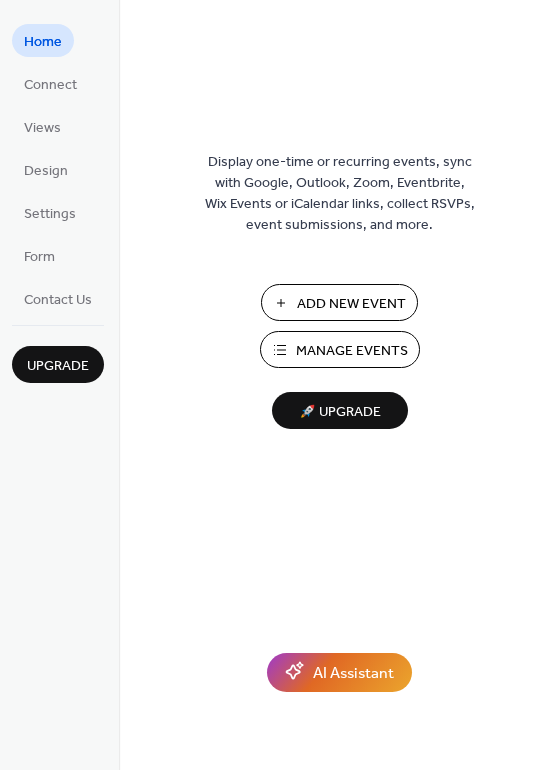 click on "Manage Events" at bounding box center (352, 351) 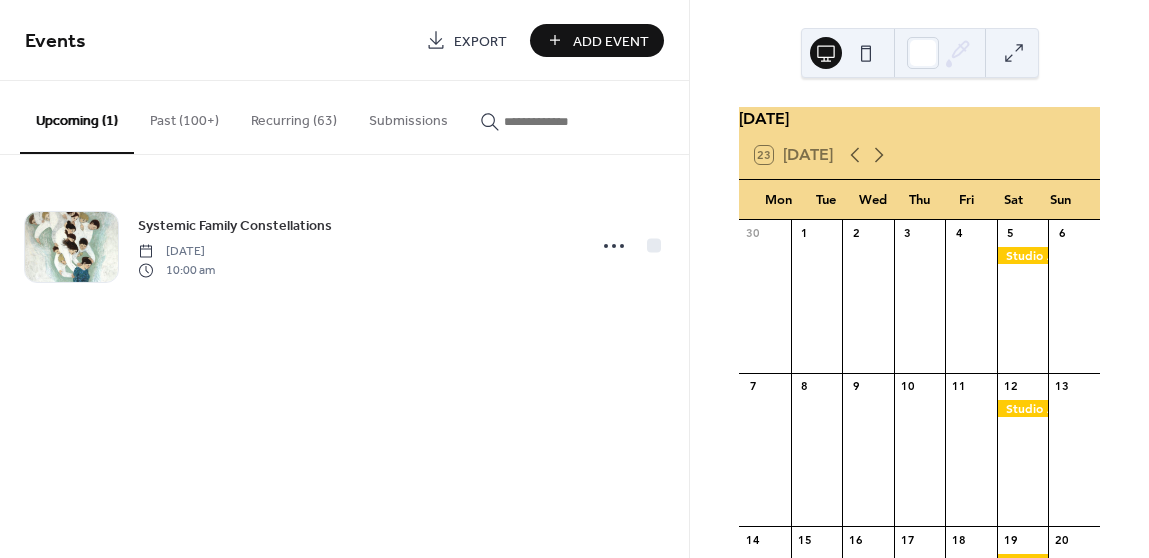 scroll, scrollTop: 0, scrollLeft: 0, axis: both 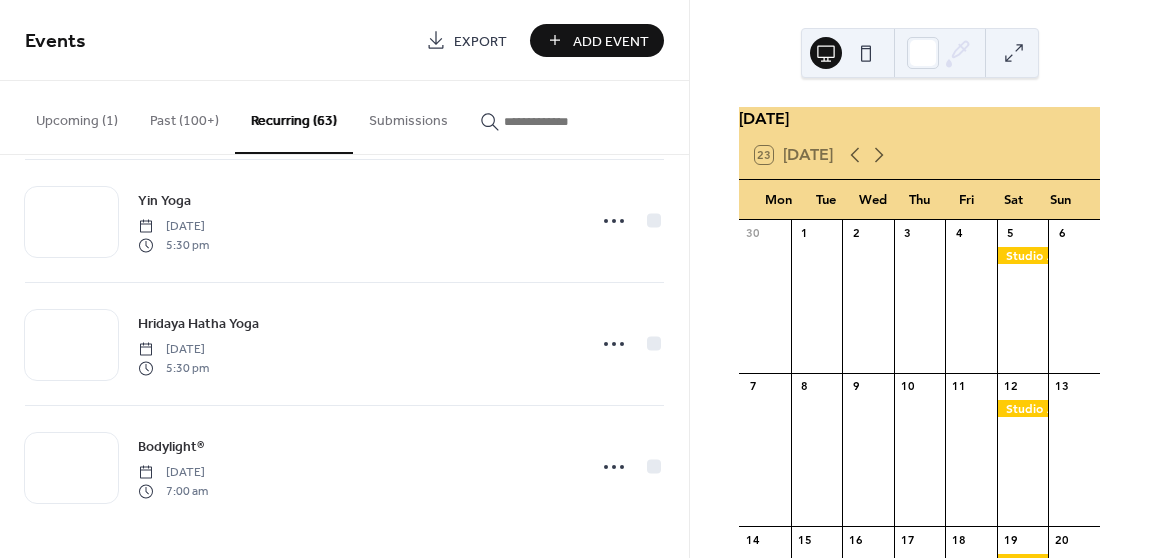 click on "Add Event" at bounding box center [611, 41] 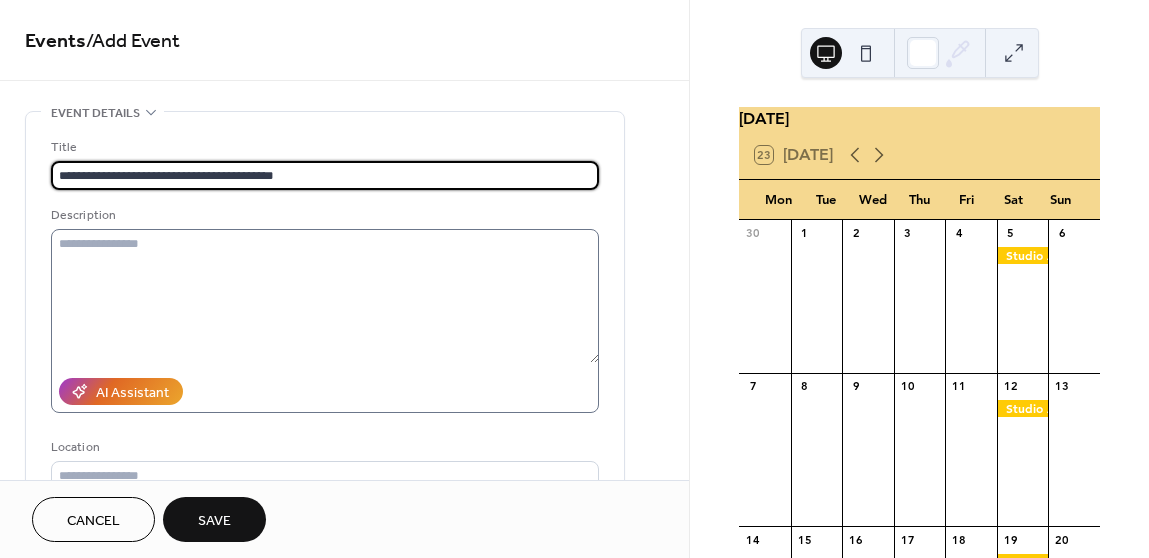 type on "**********" 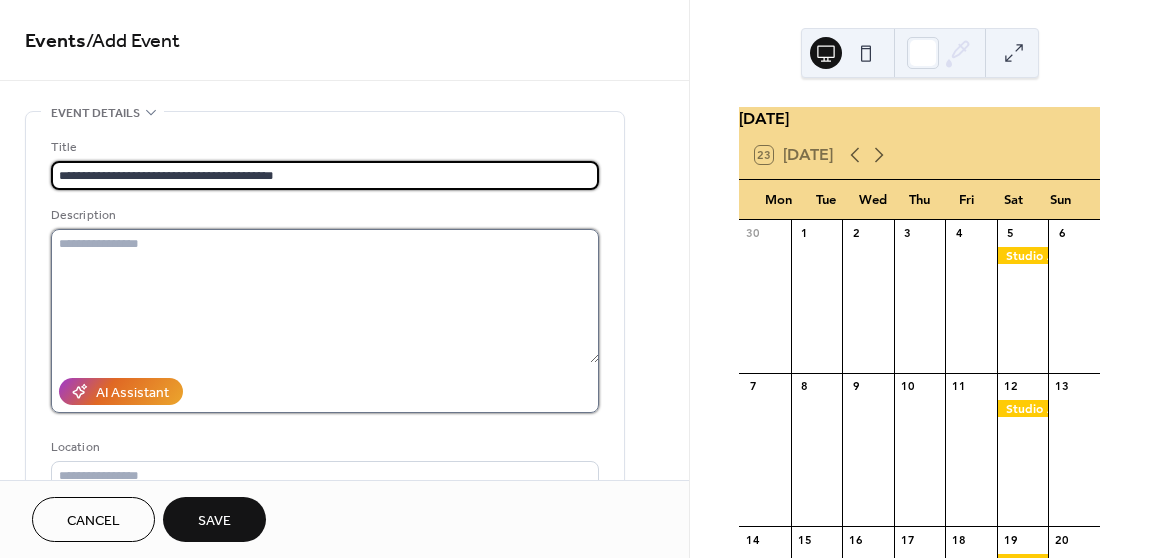 click at bounding box center [325, 296] 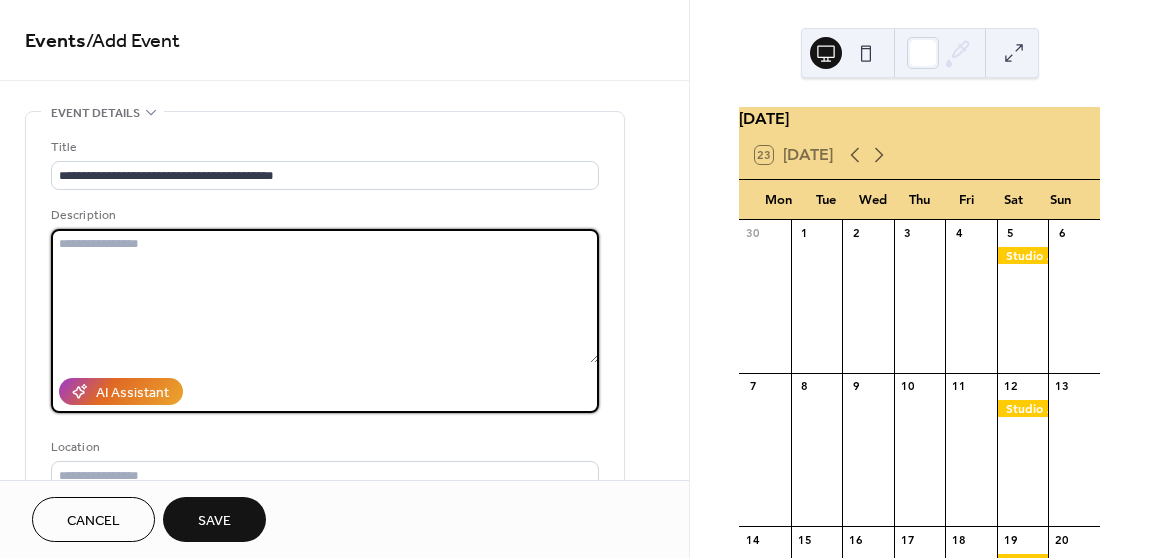 click at bounding box center (325, 296) 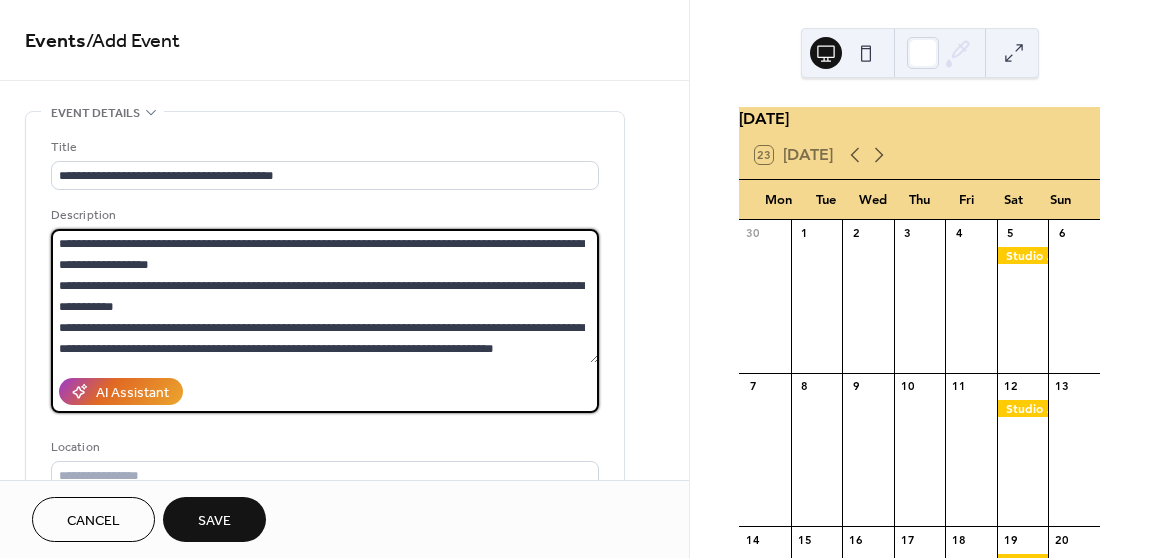 scroll, scrollTop: 0, scrollLeft: 0, axis: both 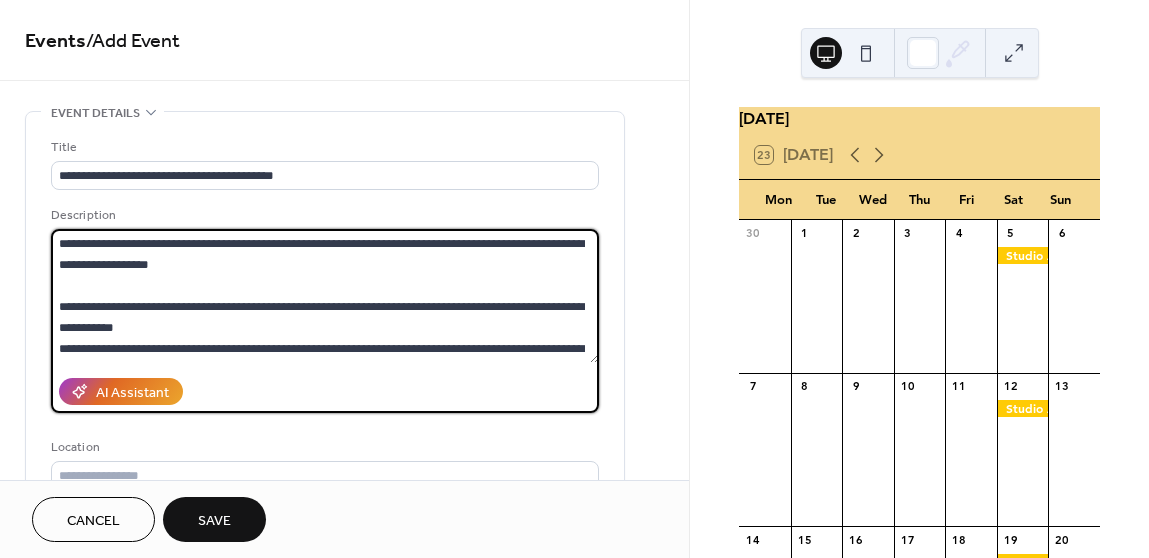 click at bounding box center [325, 296] 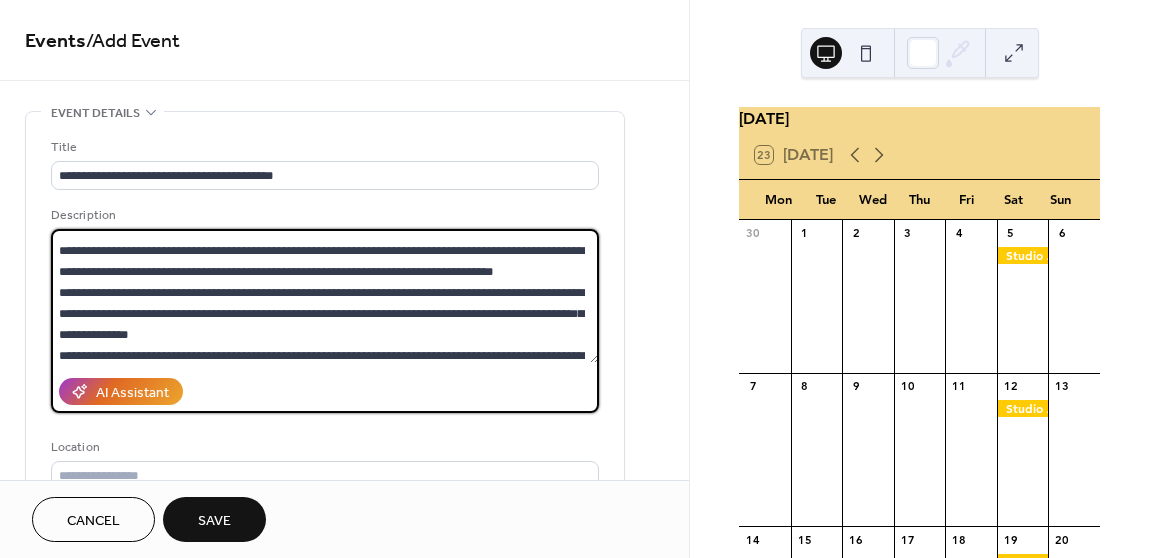 scroll, scrollTop: 122, scrollLeft: 0, axis: vertical 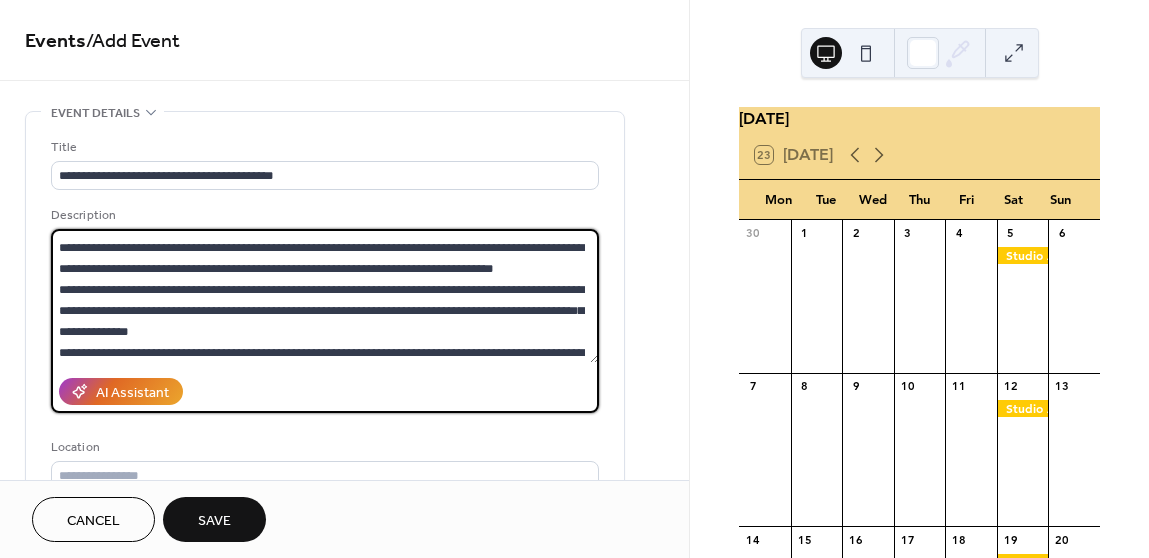 click at bounding box center (325, 296) 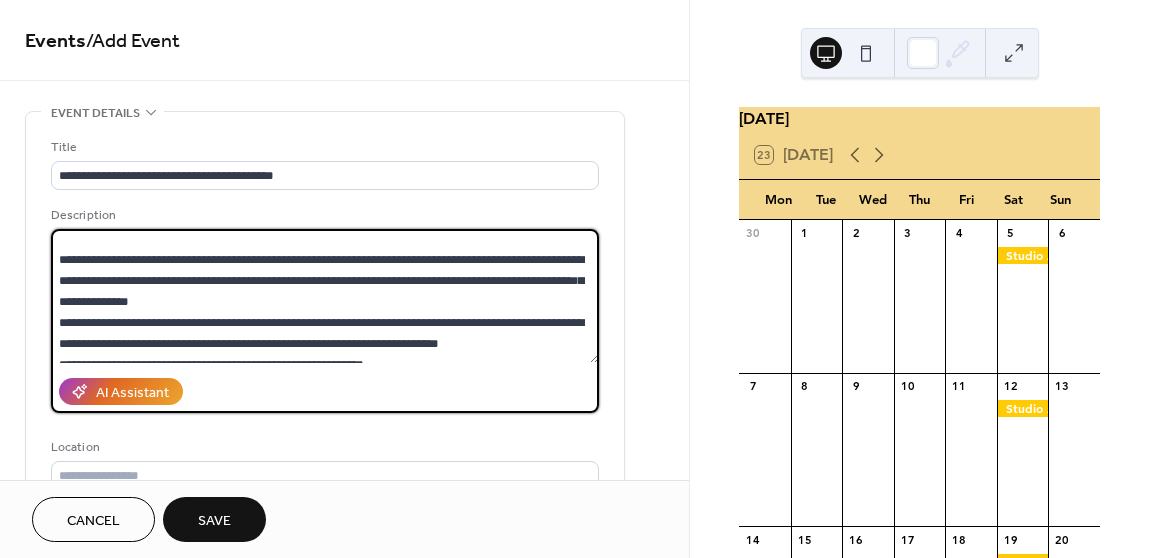 scroll, scrollTop: 177, scrollLeft: 0, axis: vertical 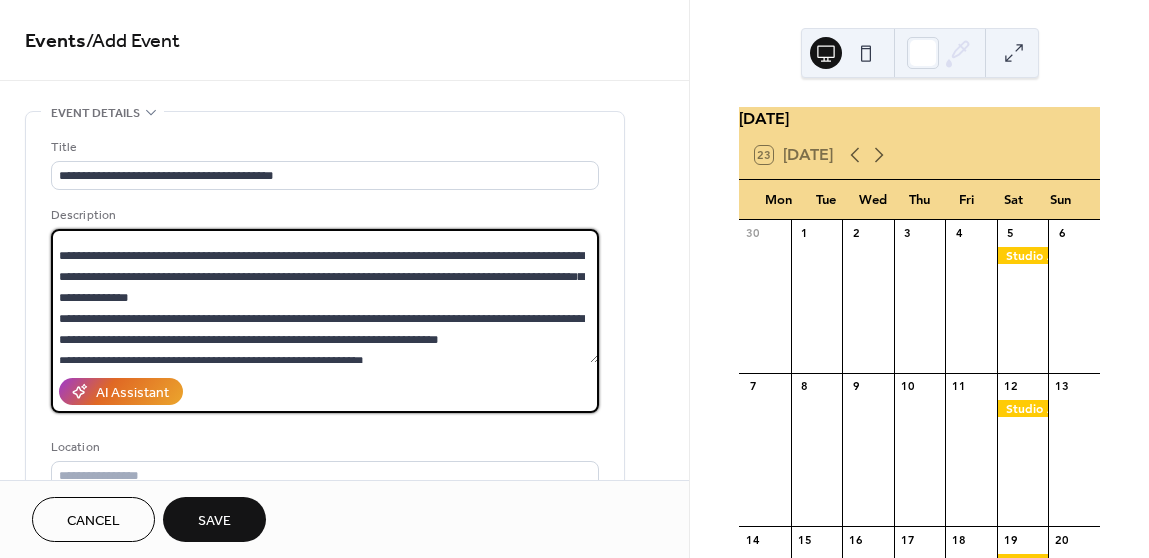 click at bounding box center (325, 296) 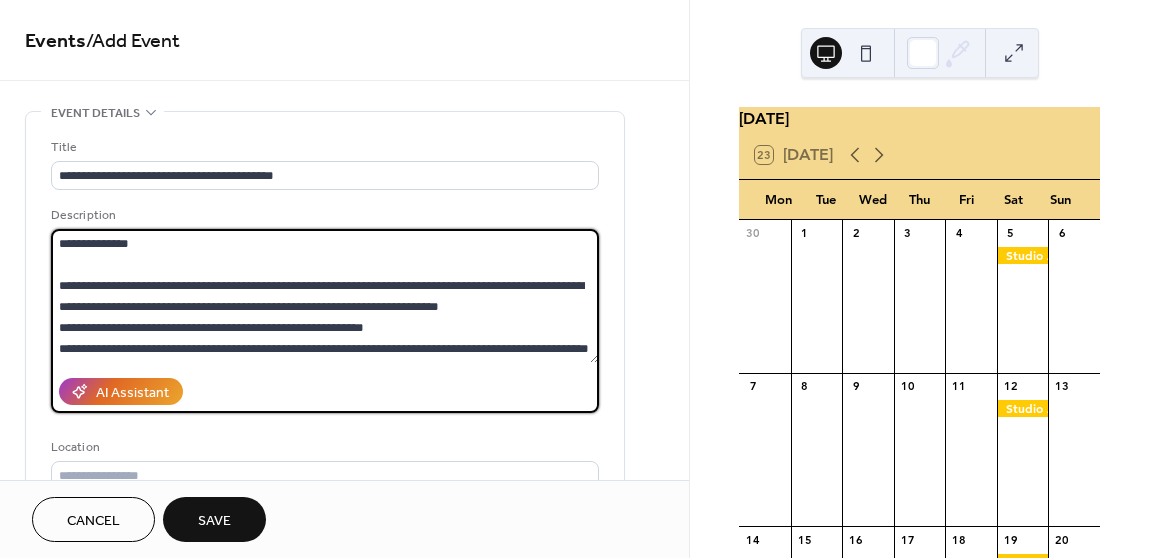 scroll, scrollTop: 232, scrollLeft: 0, axis: vertical 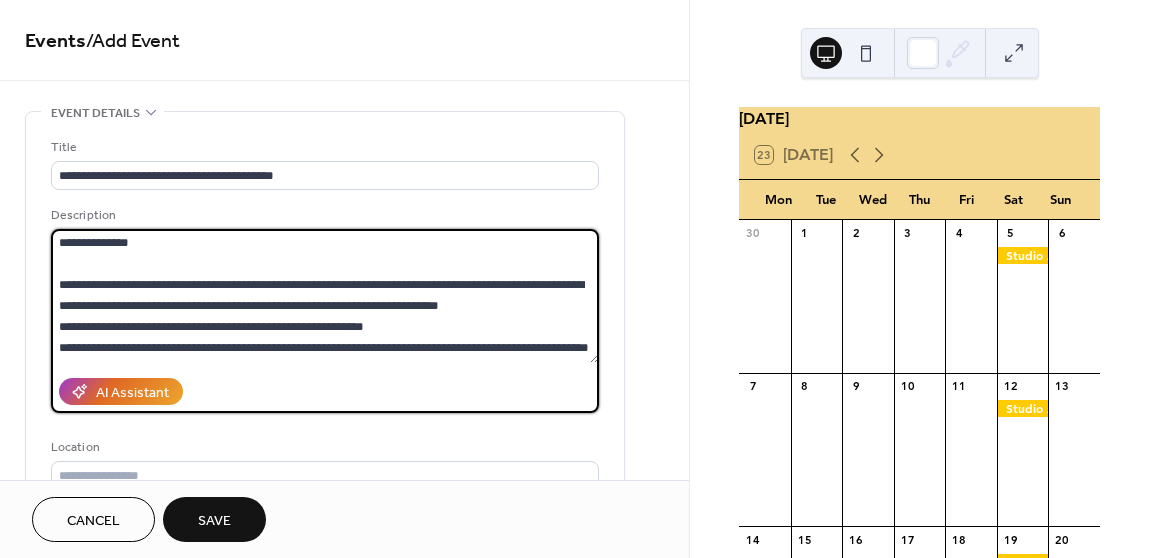 click at bounding box center [325, 296] 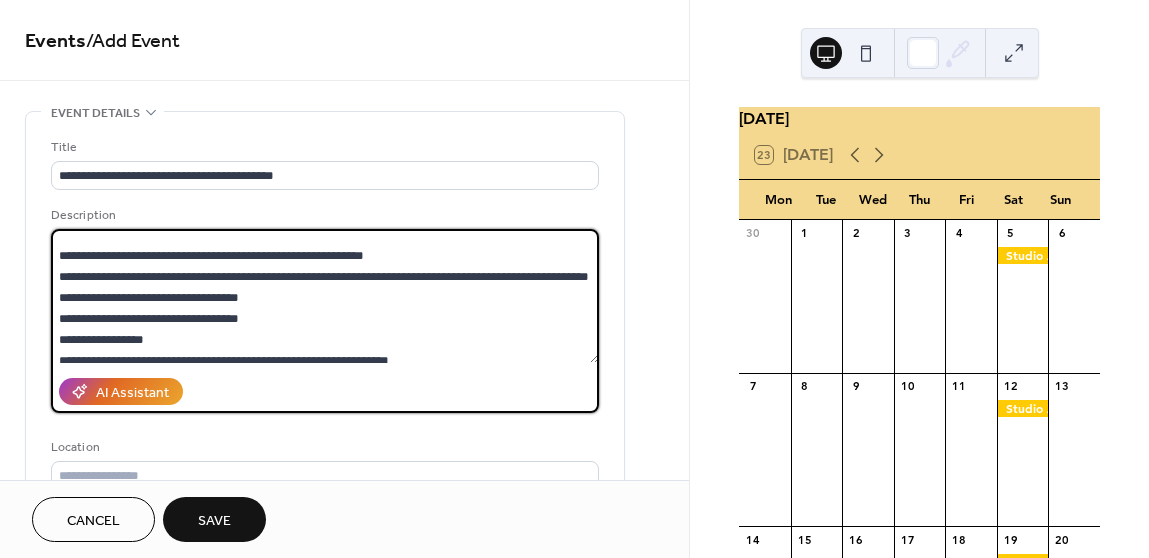 scroll, scrollTop: 325, scrollLeft: 0, axis: vertical 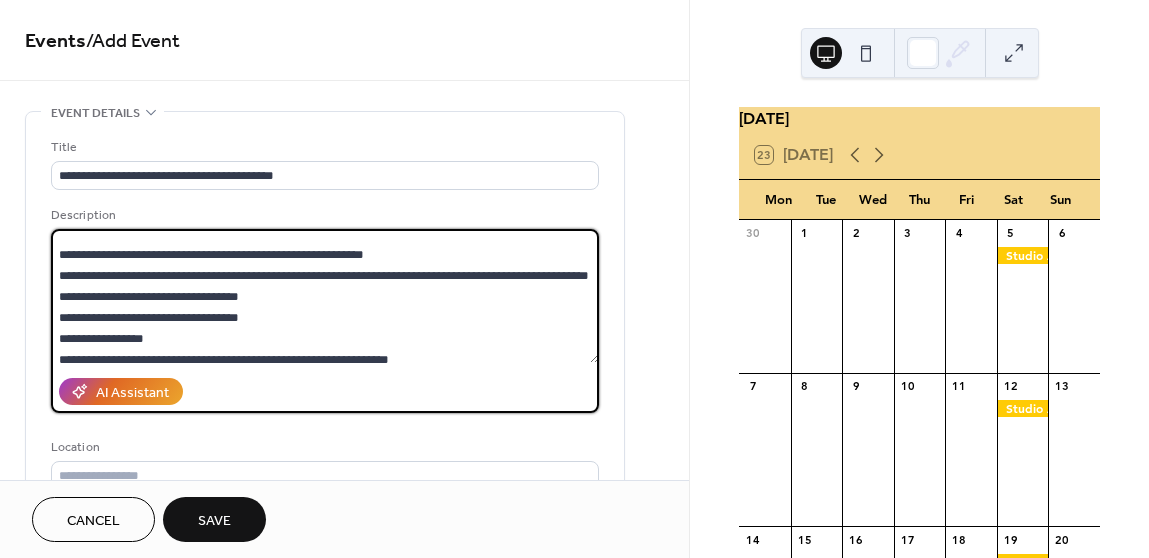 click at bounding box center [325, 296] 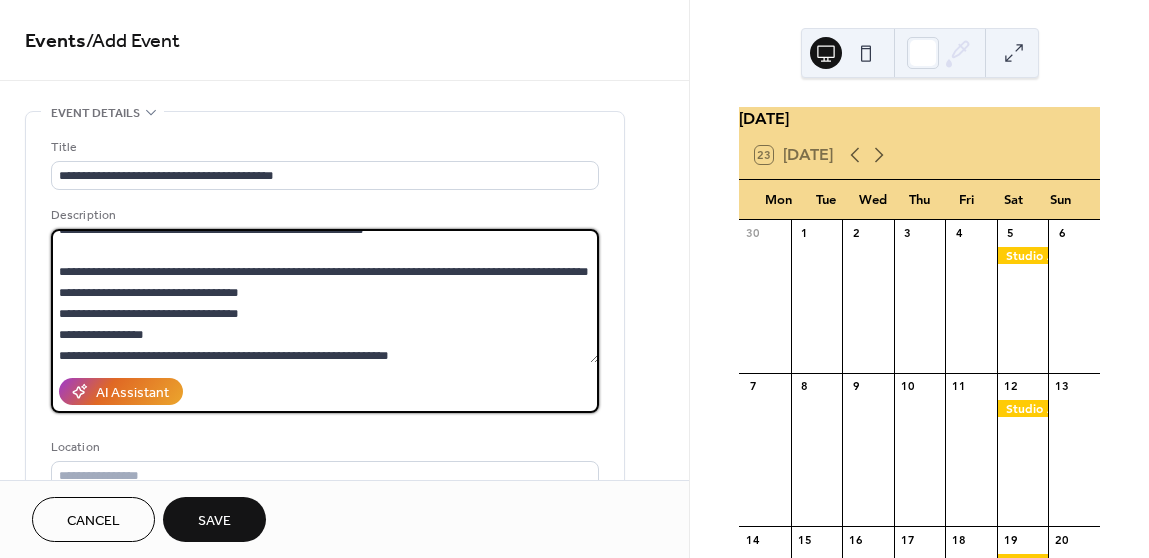 scroll, scrollTop: 360, scrollLeft: 0, axis: vertical 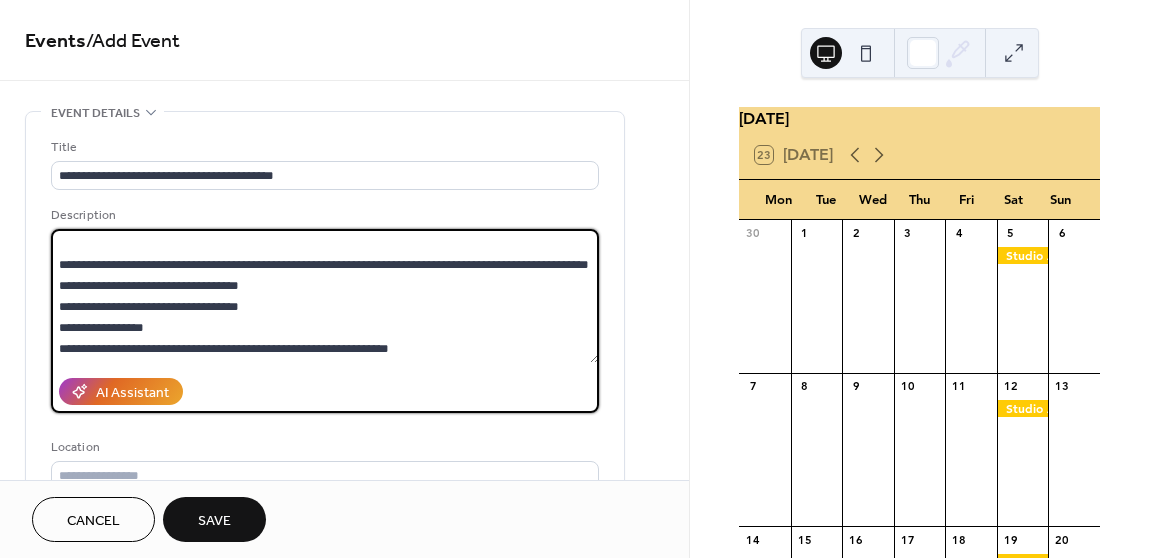 click at bounding box center [325, 296] 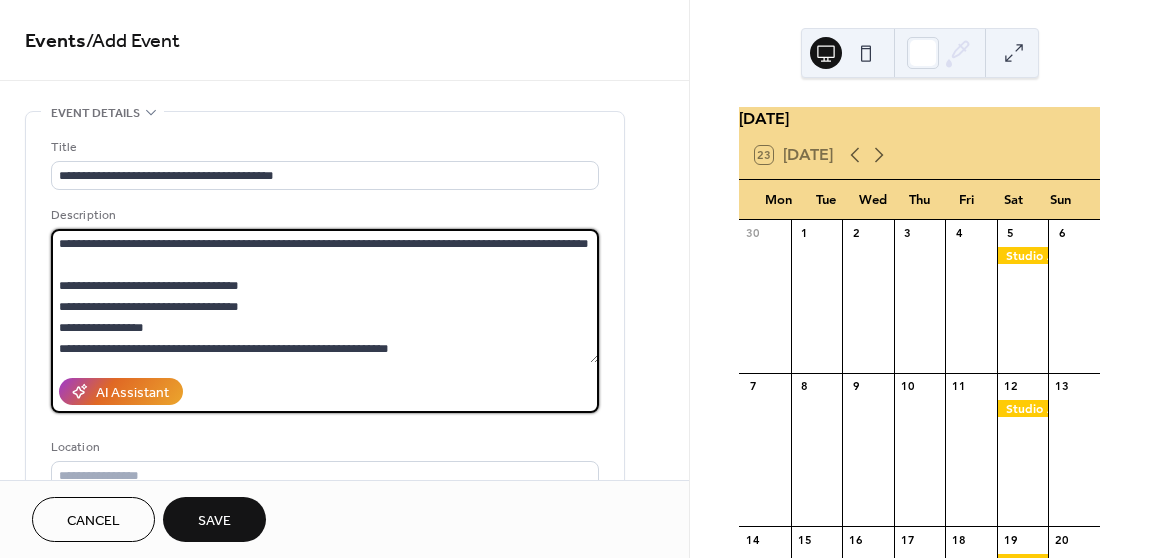 scroll, scrollTop: 399, scrollLeft: 0, axis: vertical 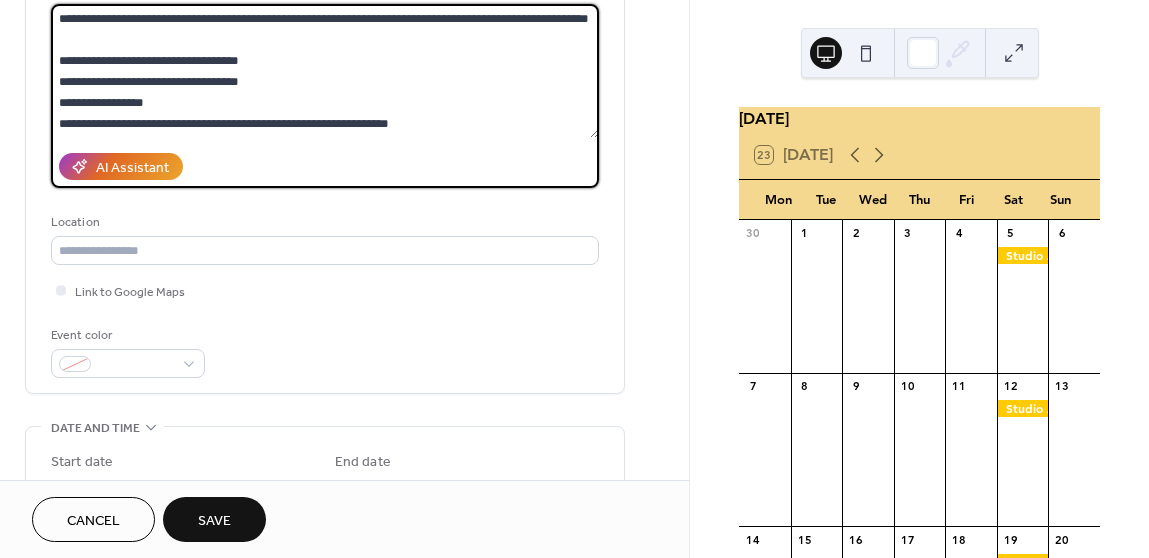 click at bounding box center [325, 71] 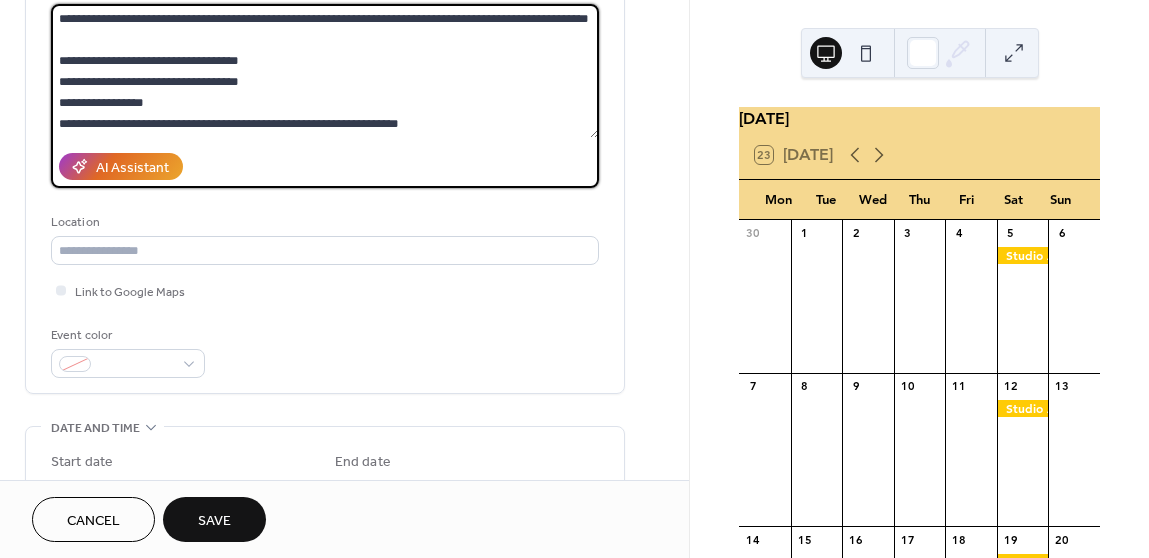 scroll, scrollTop: 441, scrollLeft: 0, axis: vertical 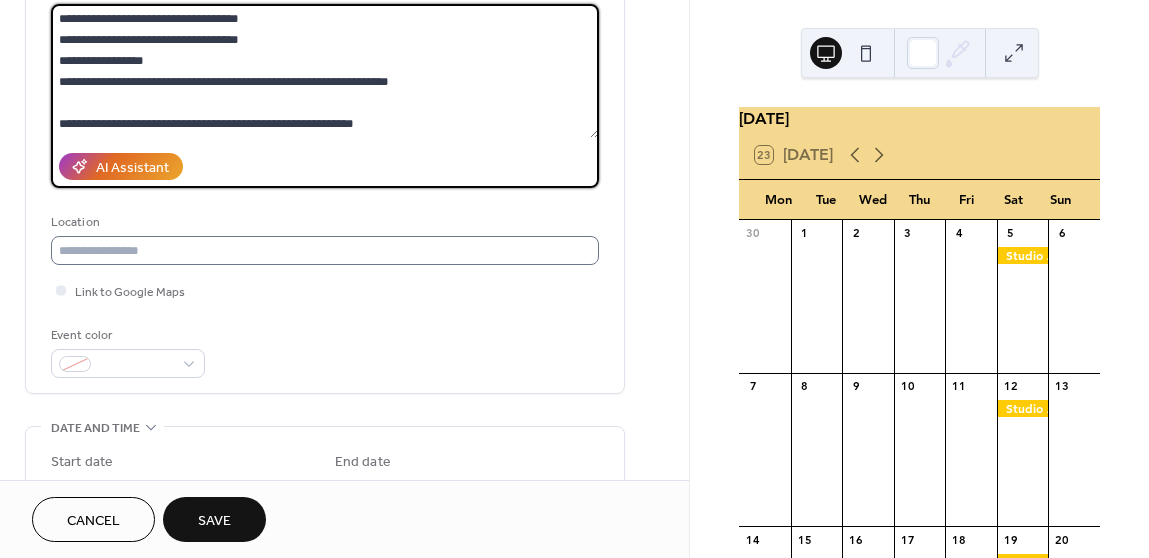 type on "**********" 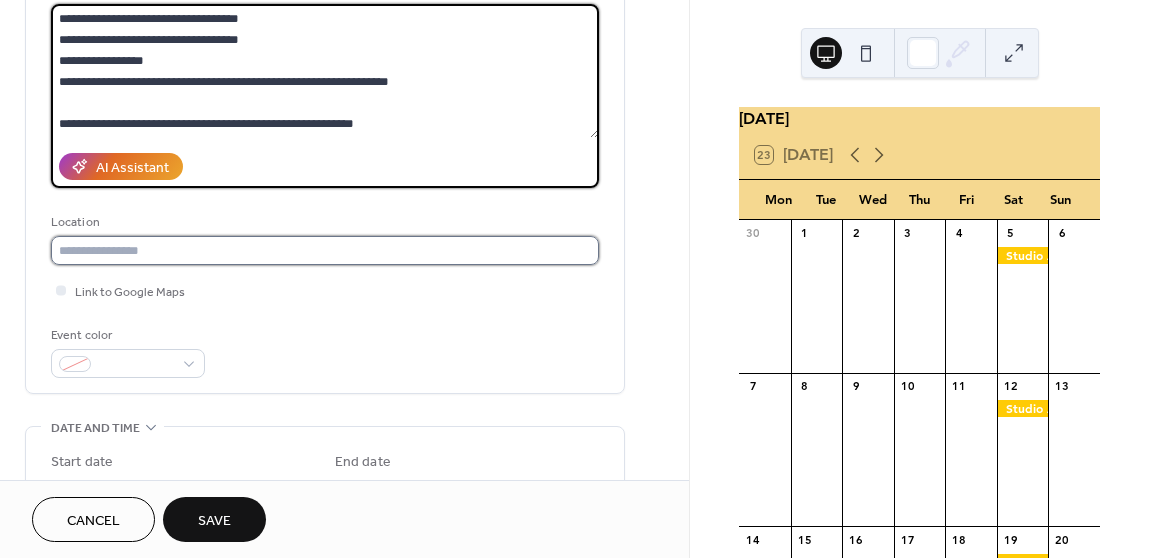 click at bounding box center (325, 250) 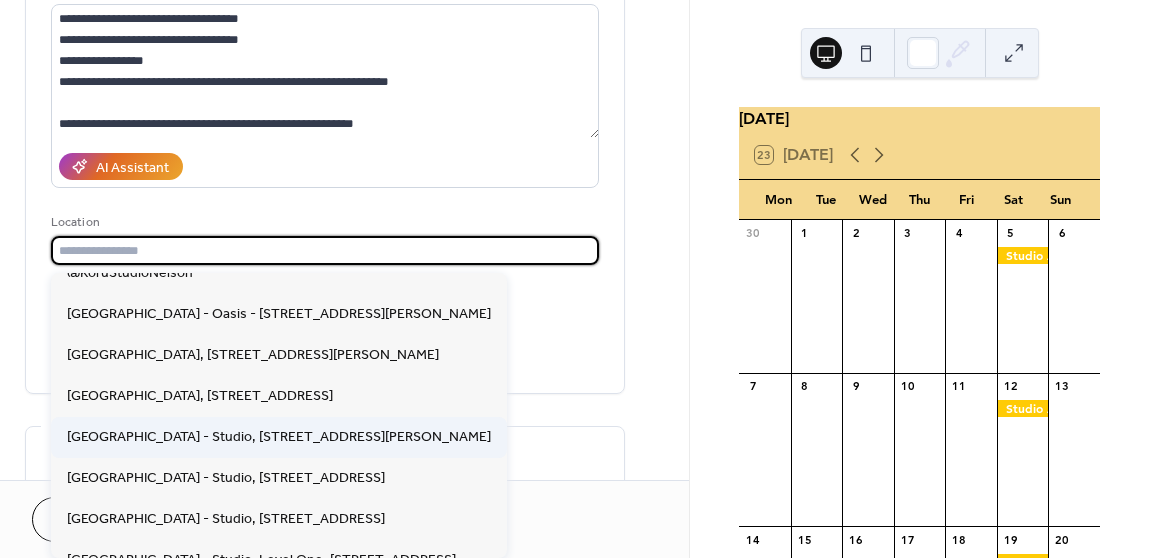 scroll, scrollTop: 26, scrollLeft: 0, axis: vertical 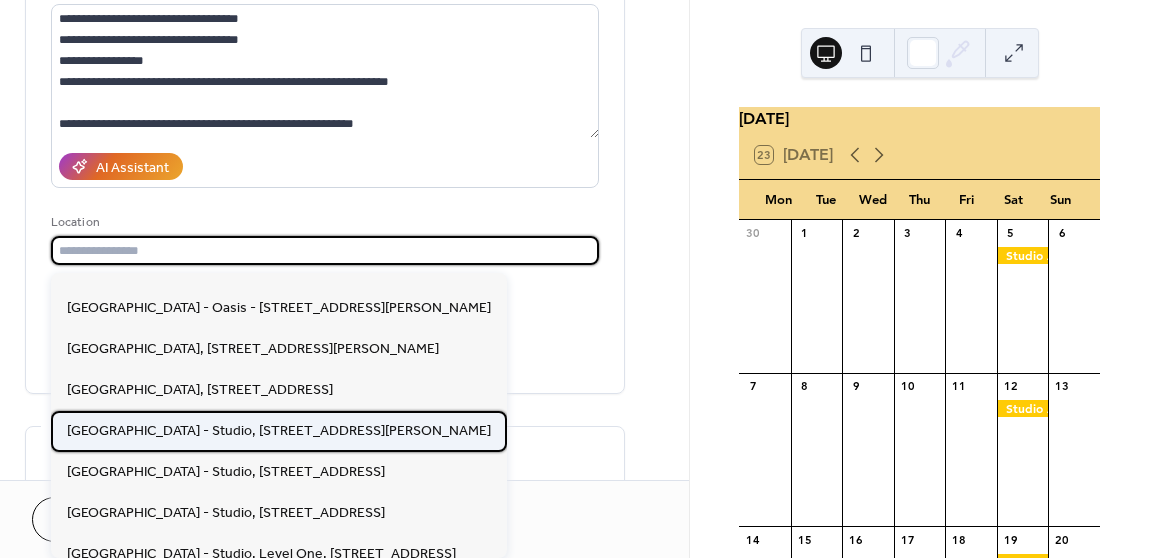 click on "[GEOGRAPHIC_DATA] - Studio, [STREET_ADDRESS][PERSON_NAME]" at bounding box center [279, 431] 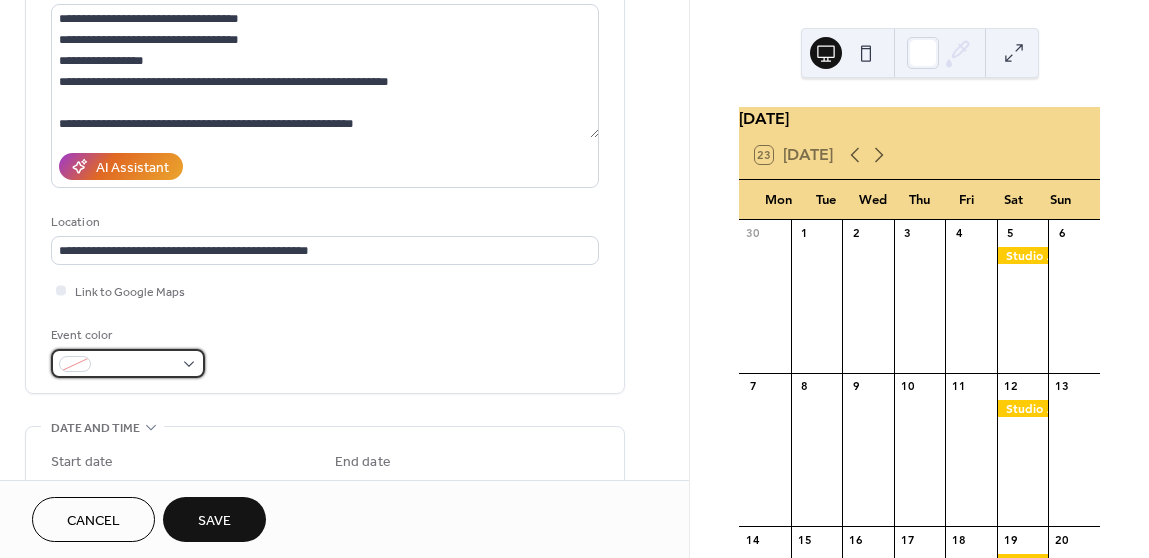 click at bounding box center [128, 363] 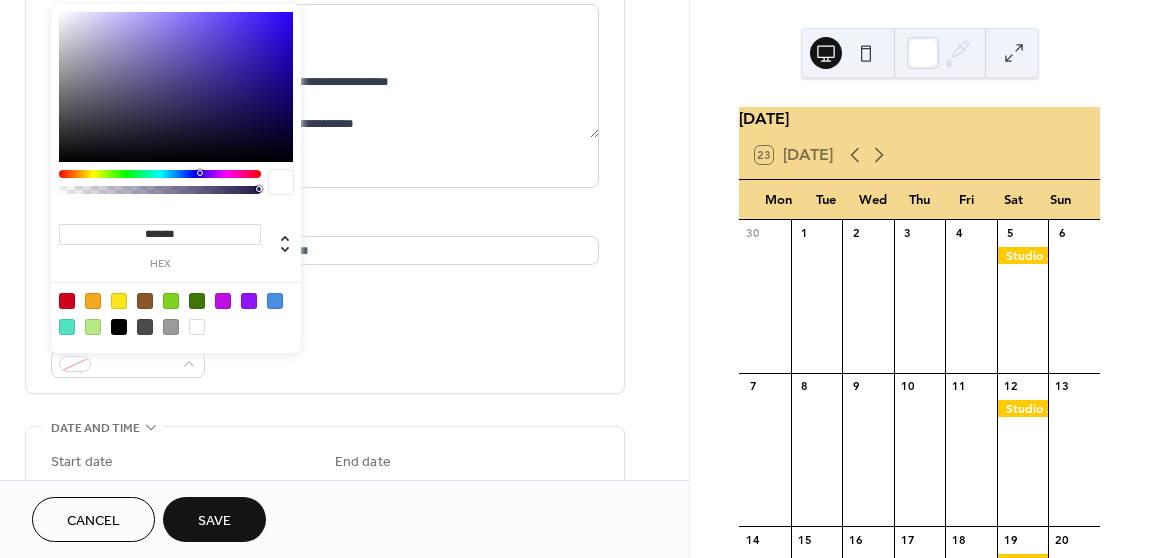 click at bounding box center (93, 301) 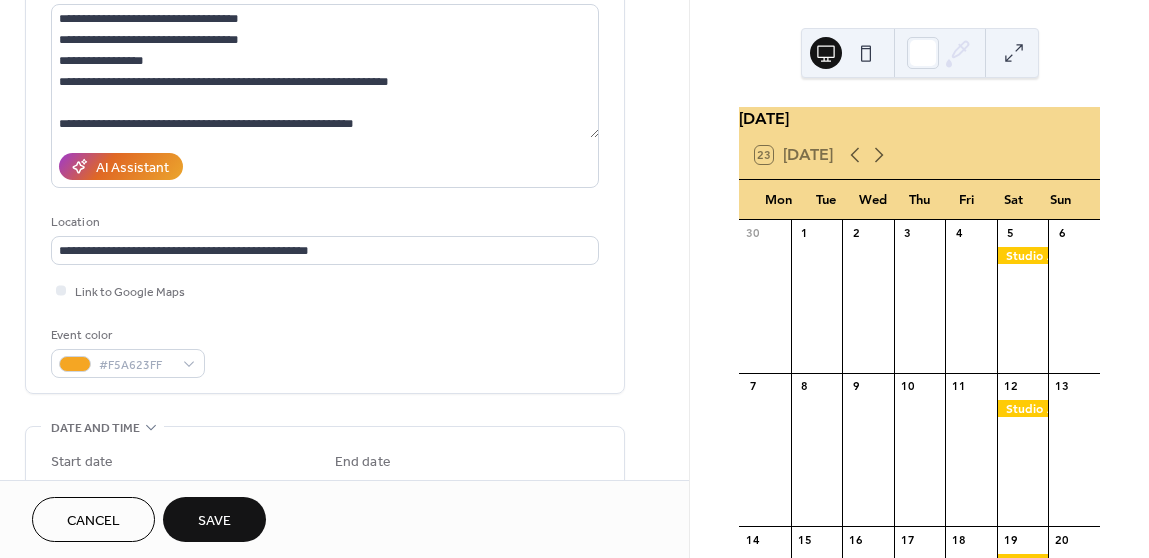 click on "**********" at bounding box center (325, 145) 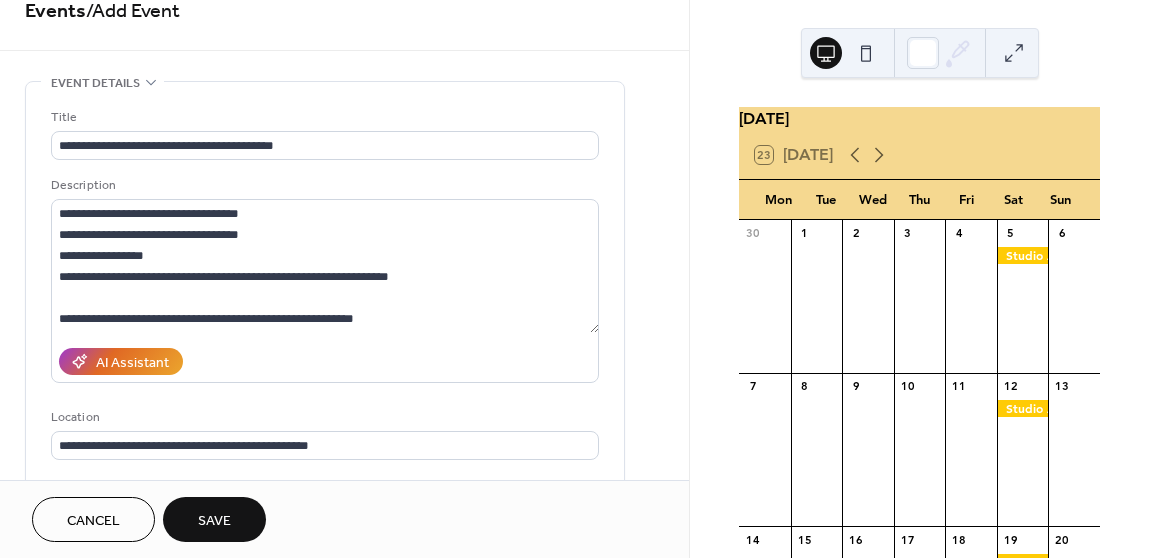 scroll, scrollTop: 38, scrollLeft: 0, axis: vertical 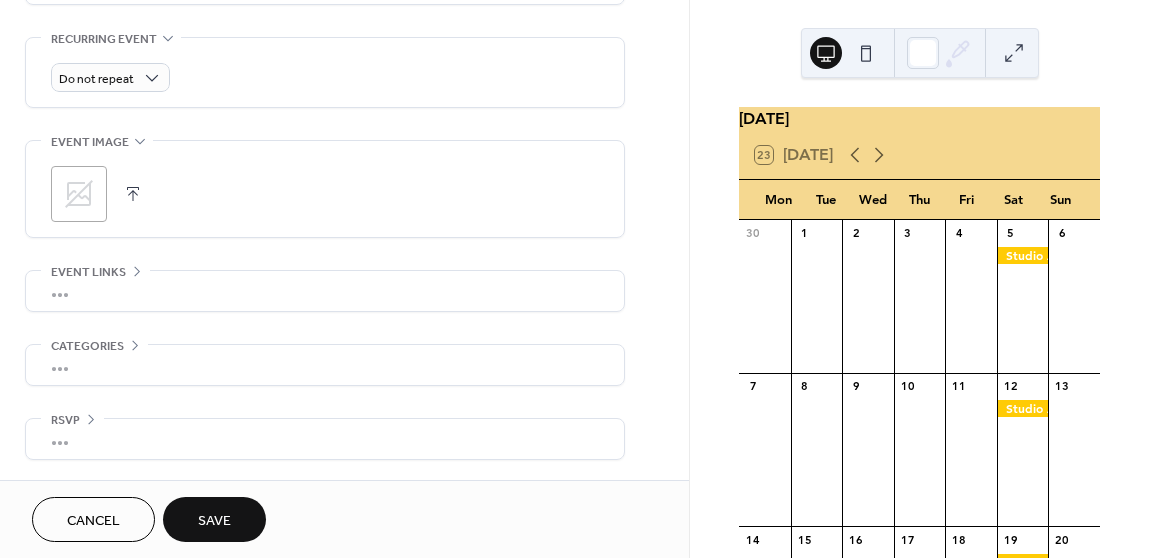 click 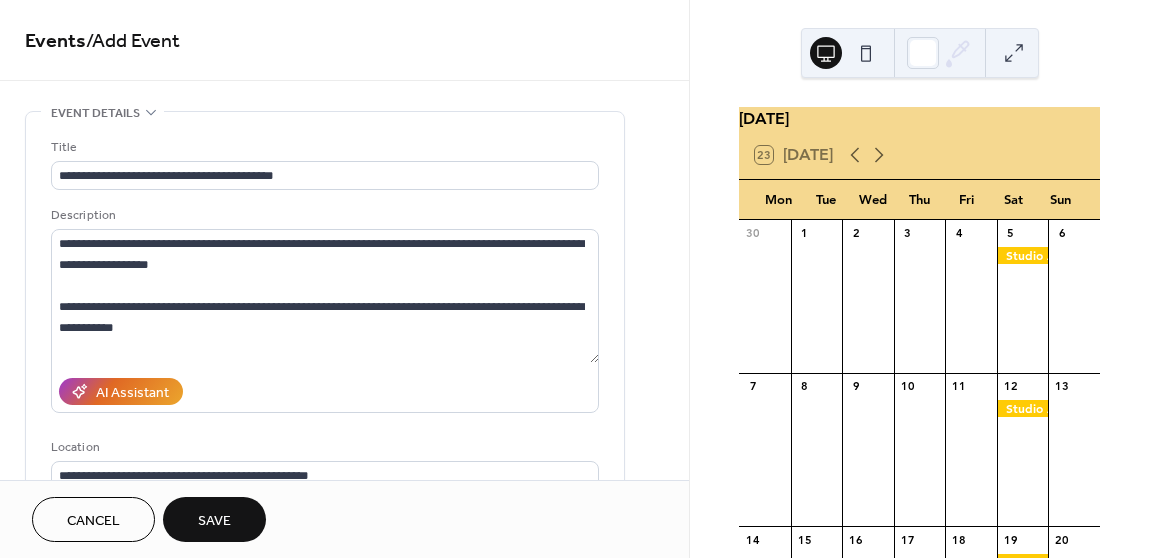 scroll, scrollTop: 0, scrollLeft: 0, axis: both 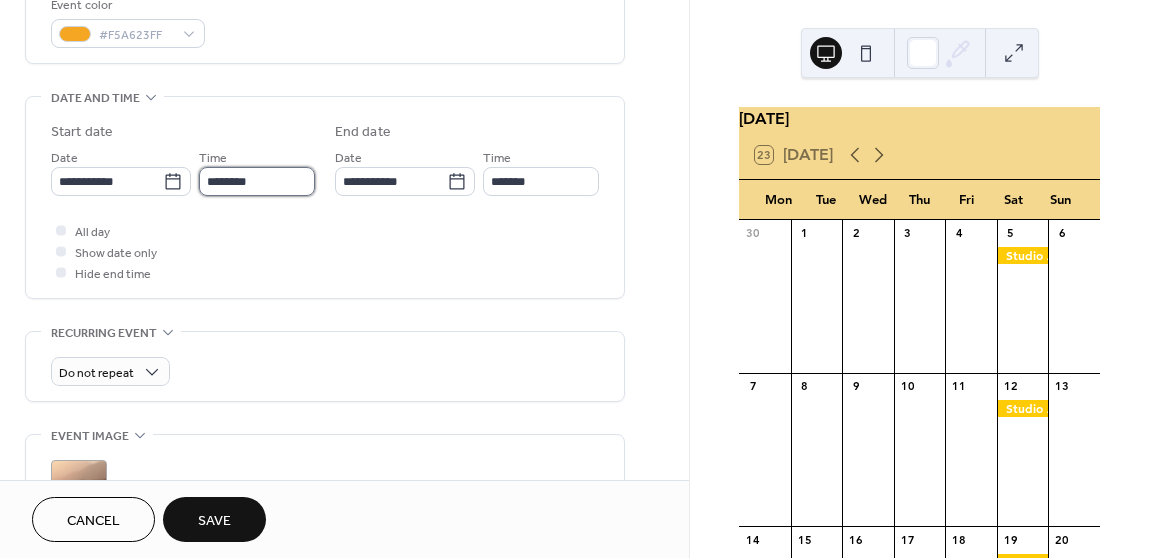 click on "********" at bounding box center (257, 181) 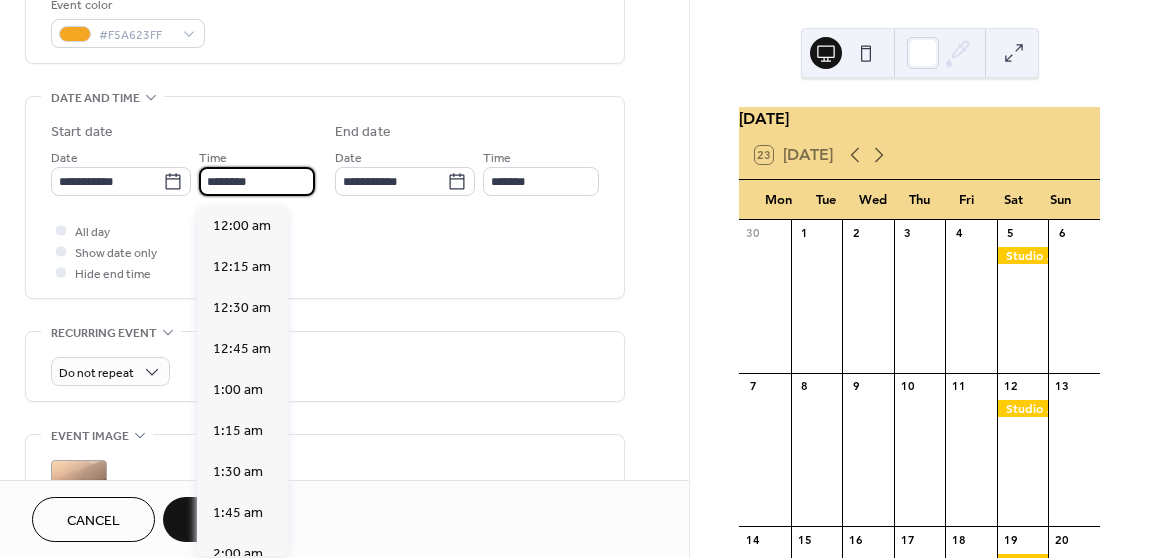 click on "********" at bounding box center (257, 181) 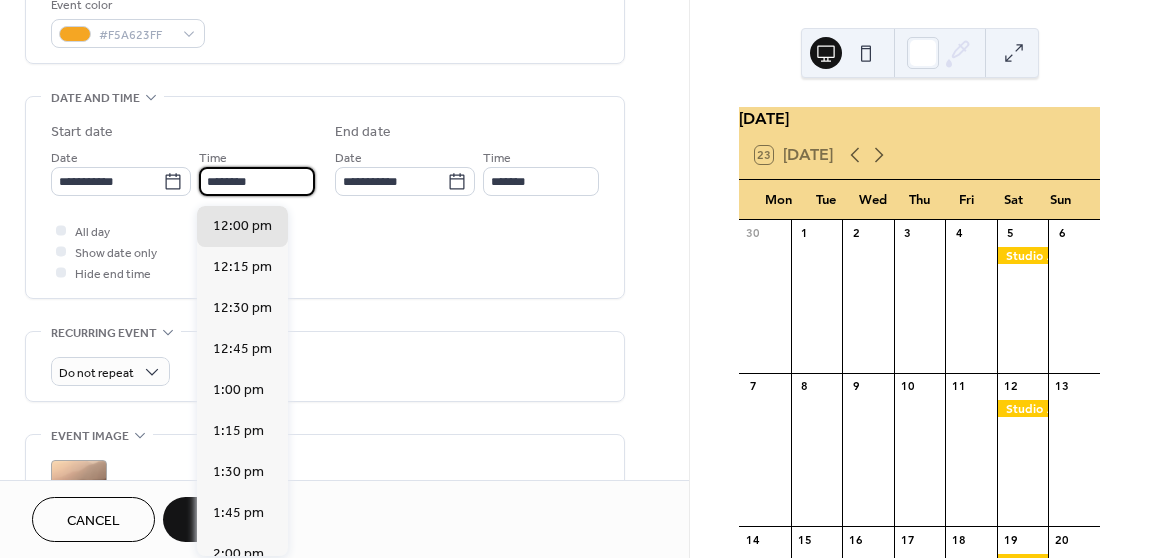 click on "********" at bounding box center [257, 181] 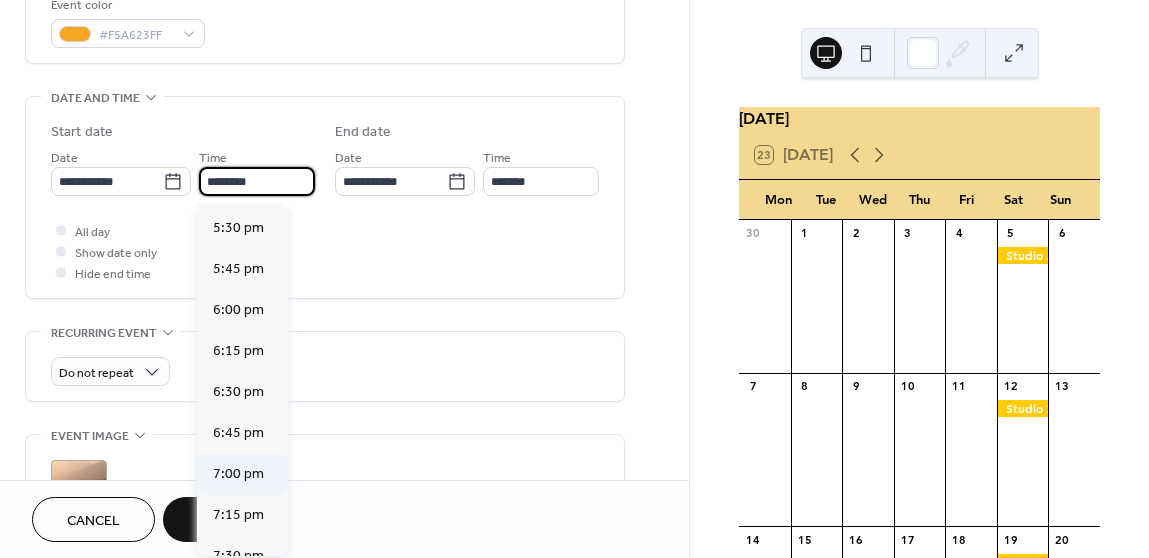 scroll, scrollTop: 2866, scrollLeft: 0, axis: vertical 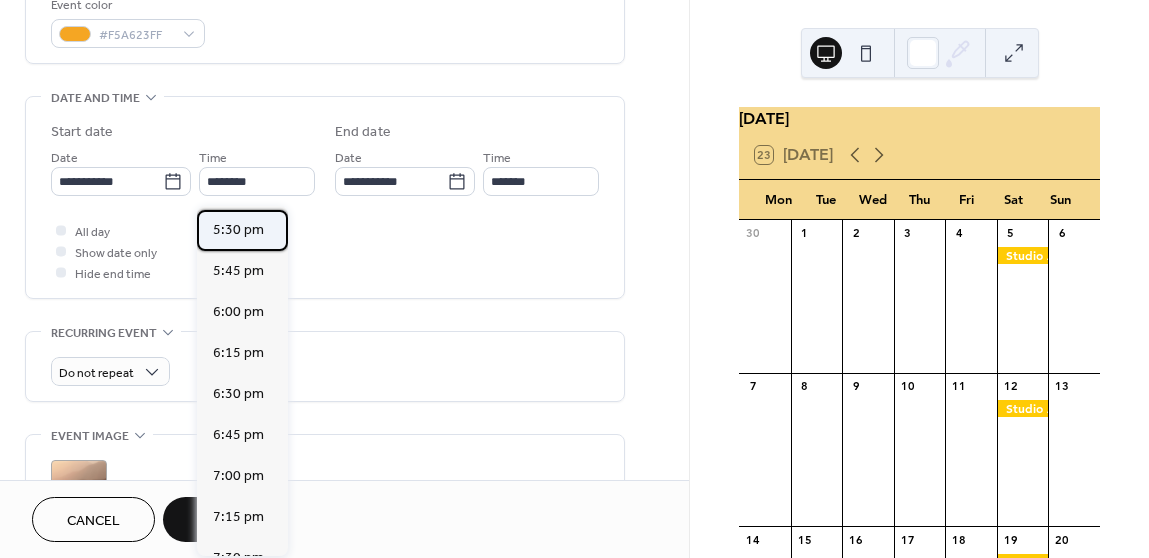 click on "5:30 pm" at bounding box center [238, 230] 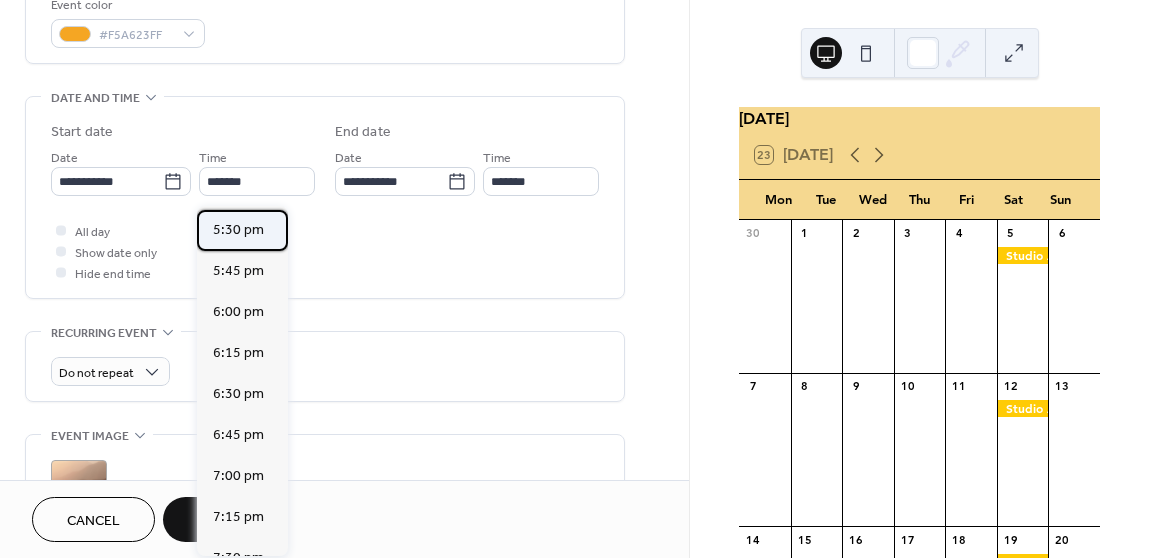 type on "*******" 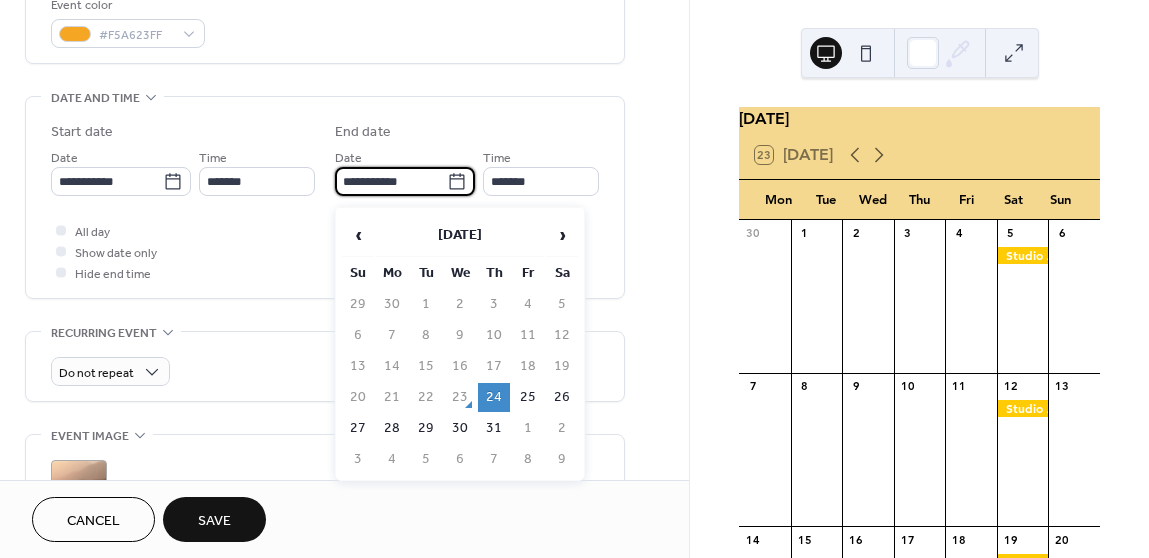click on "**********" at bounding box center [391, 181] 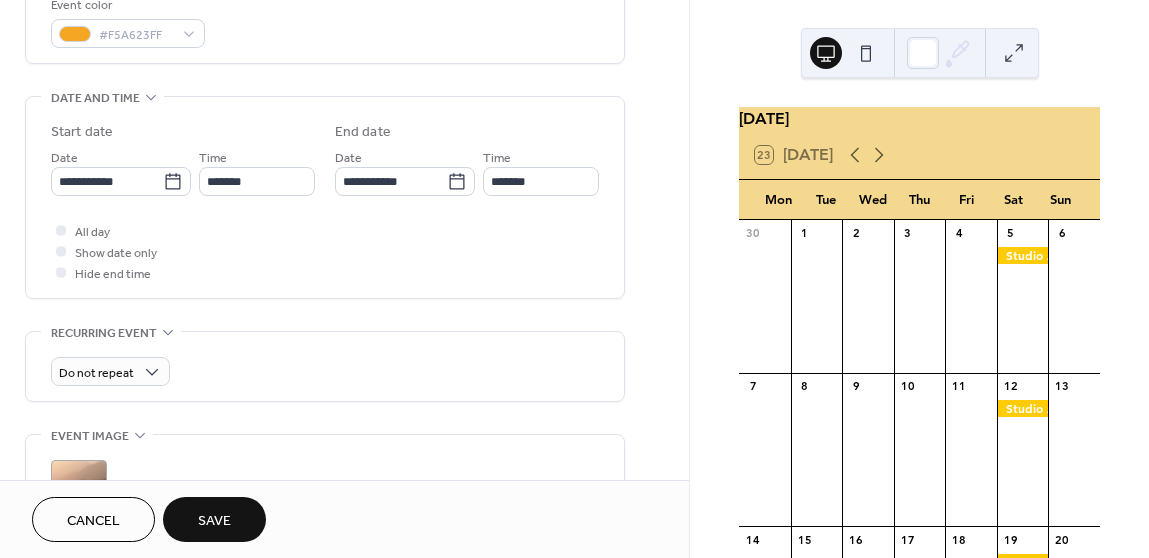 click on "**********" at bounding box center [325, 197] 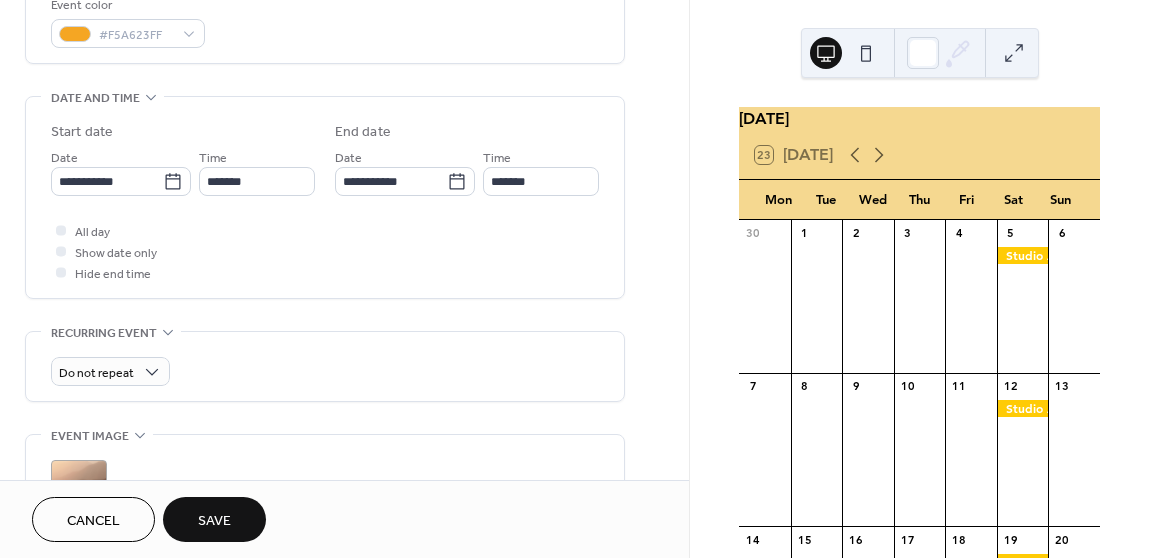 scroll, scrollTop: 564, scrollLeft: 0, axis: vertical 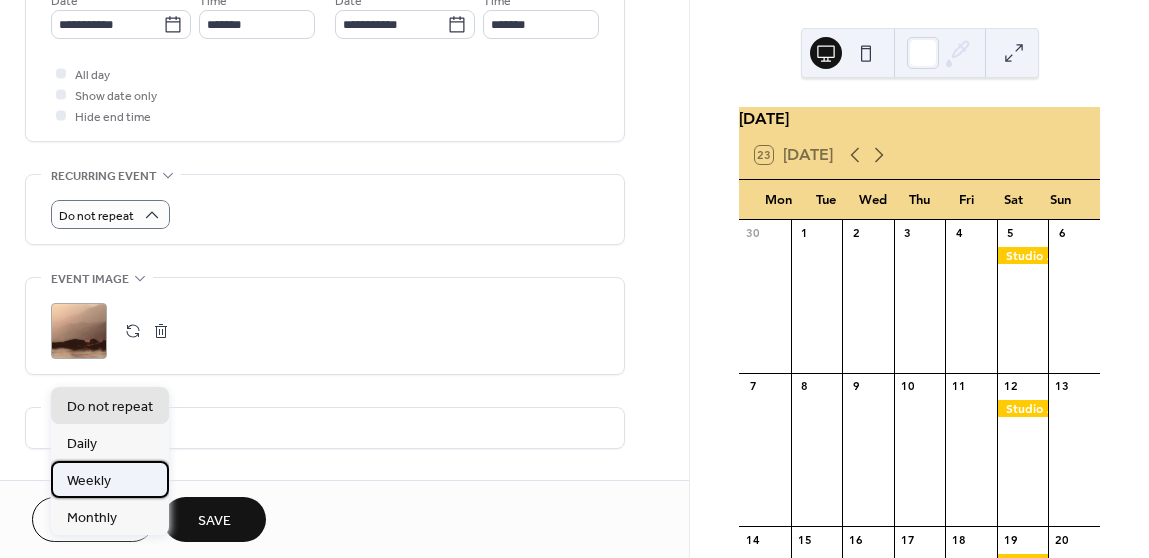 click on "Weekly" at bounding box center (110, 479) 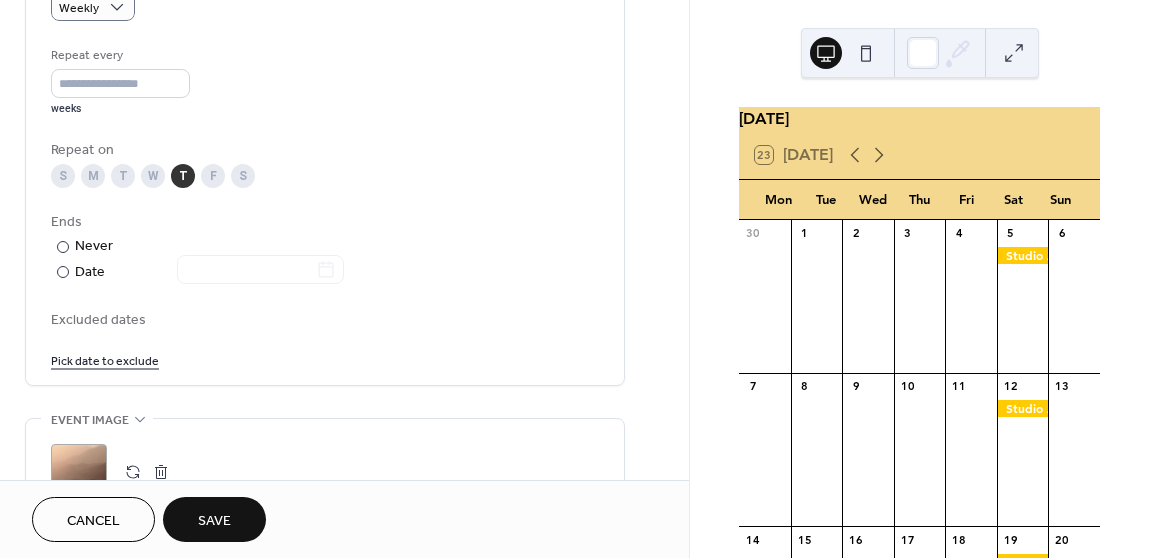 scroll, scrollTop: 922, scrollLeft: 0, axis: vertical 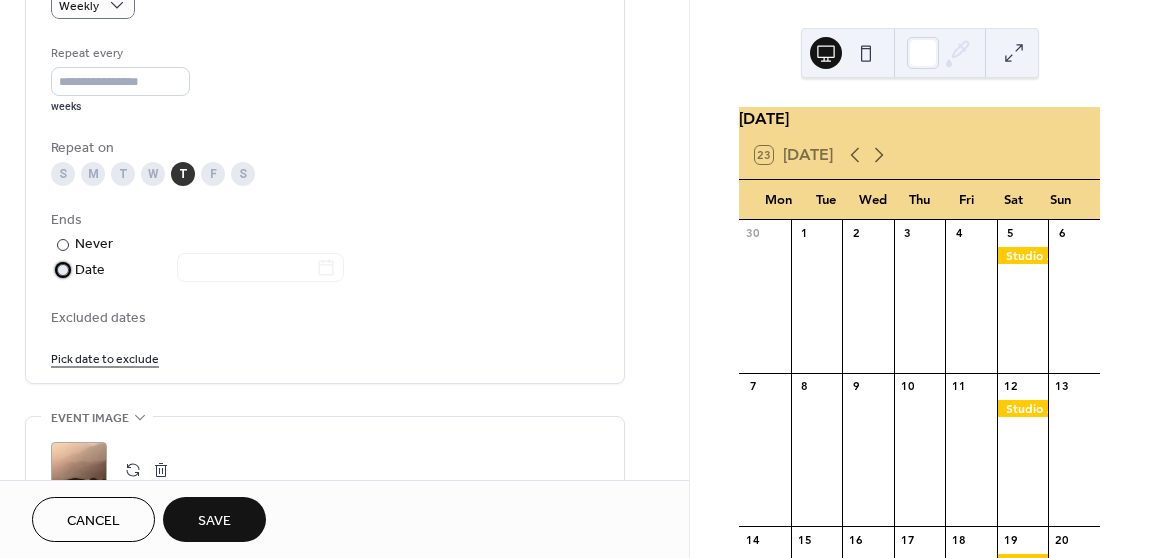 click at bounding box center (63, 270) 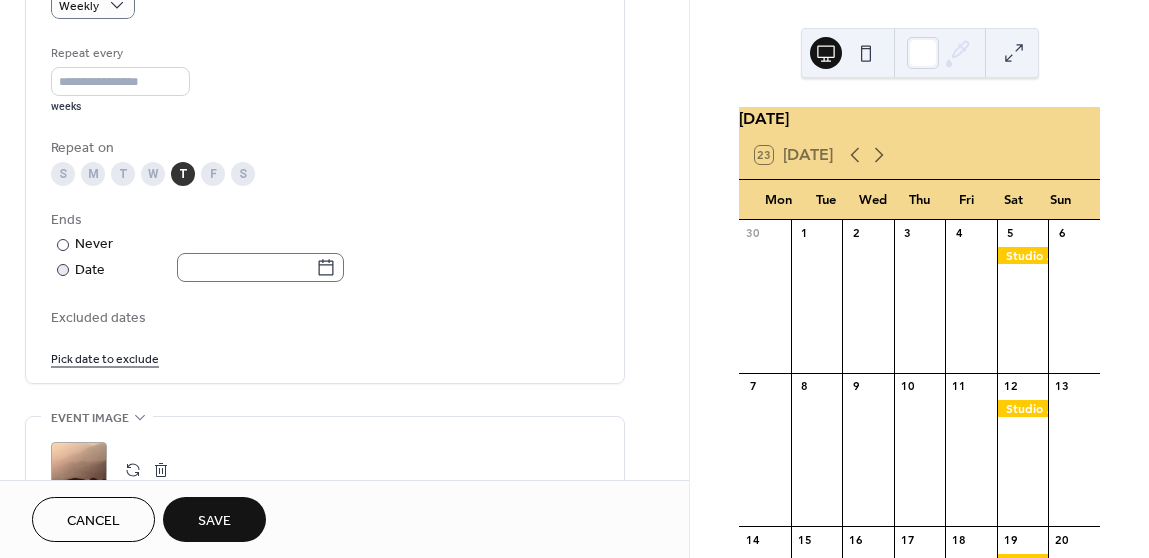 click 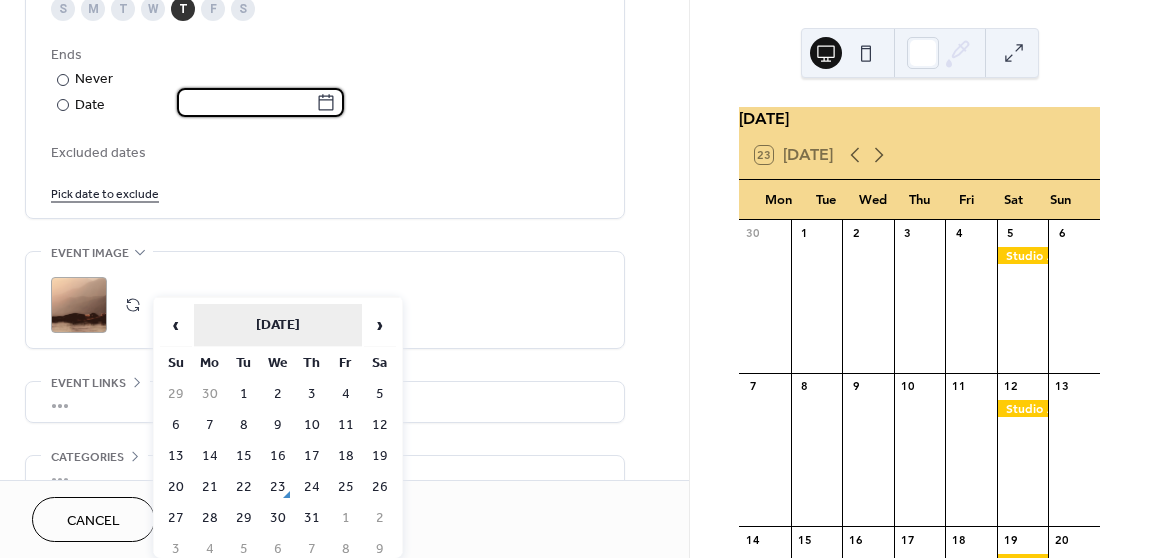 scroll, scrollTop: 1088, scrollLeft: 0, axis: vertical 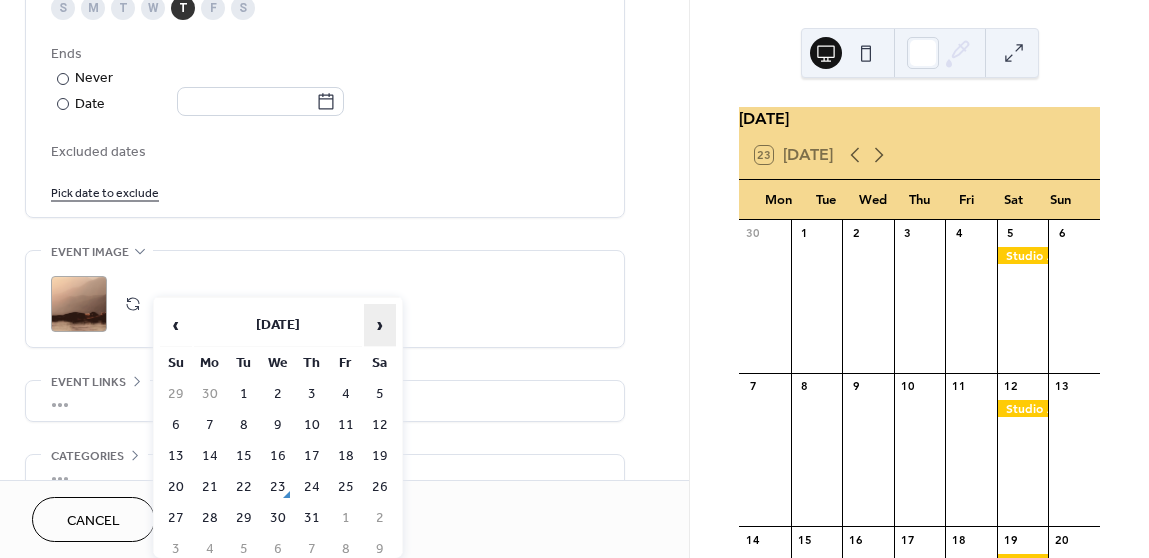 click on "›" at bounding box center (380, 325) 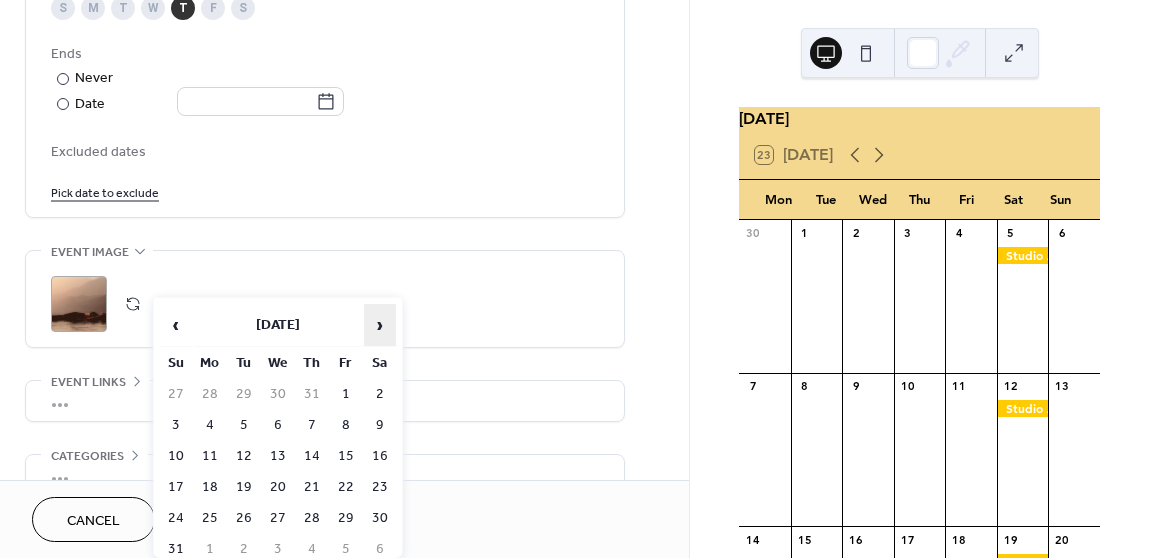 click on "›" at bounding box center (380, 325) 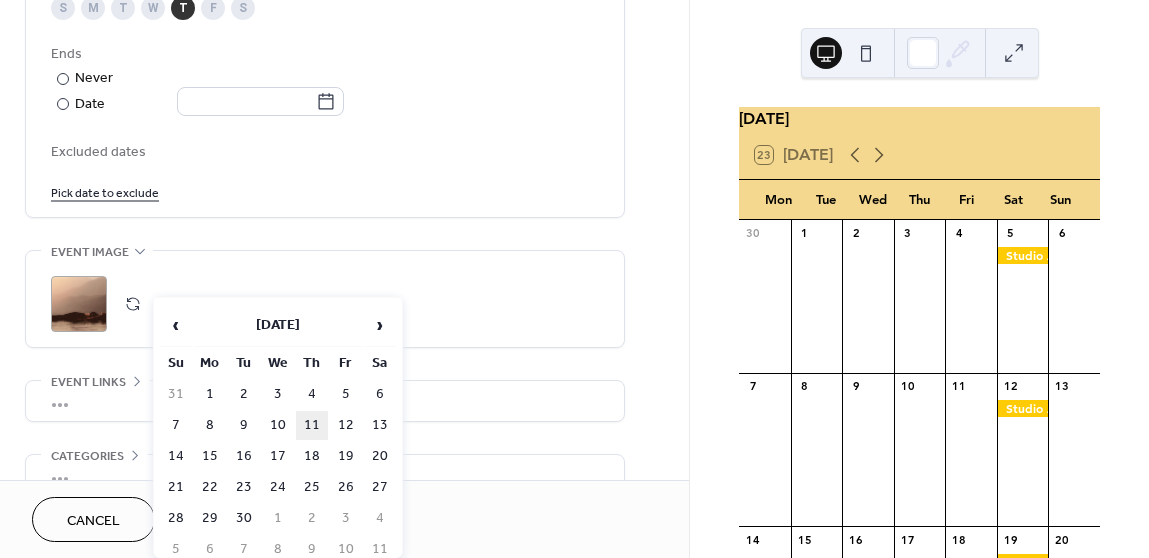 click on "11" at bounding box center (312, 425) 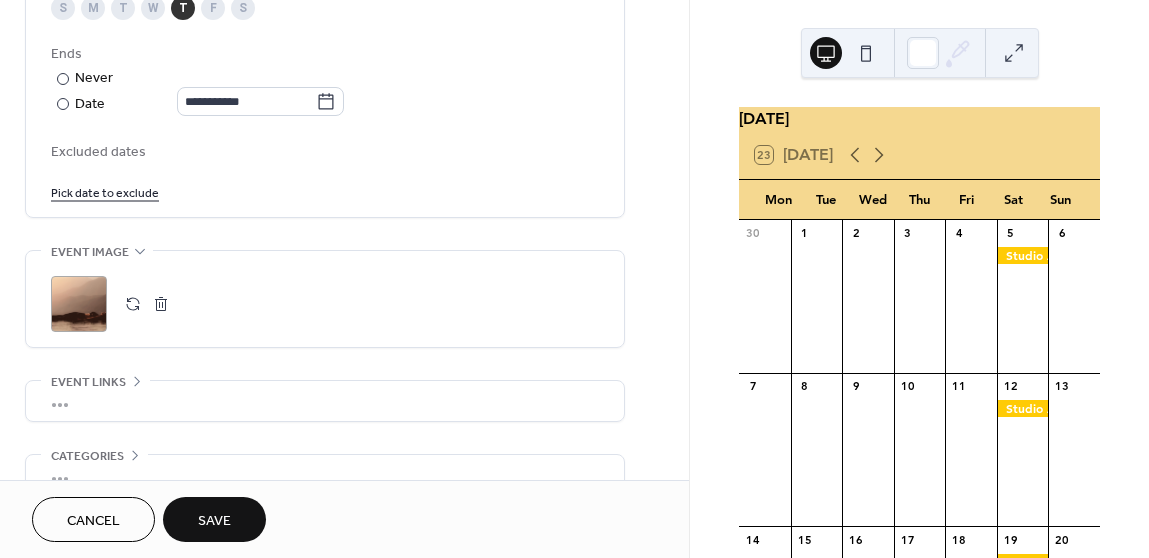 click on "Save" at bounding box center [214, 521] 